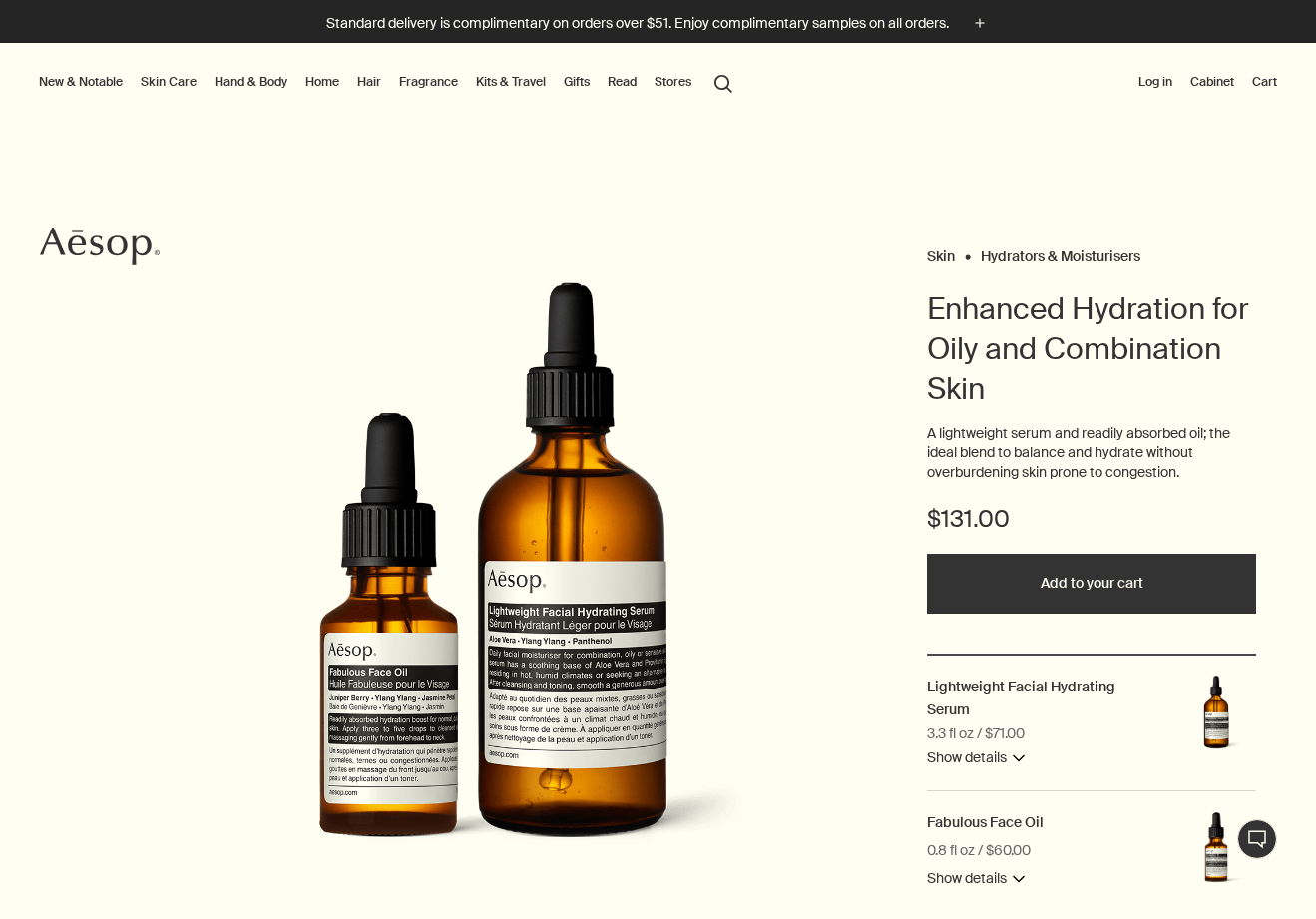 scroll, scrollTop: 0, scrollLeft: 0, axis: both 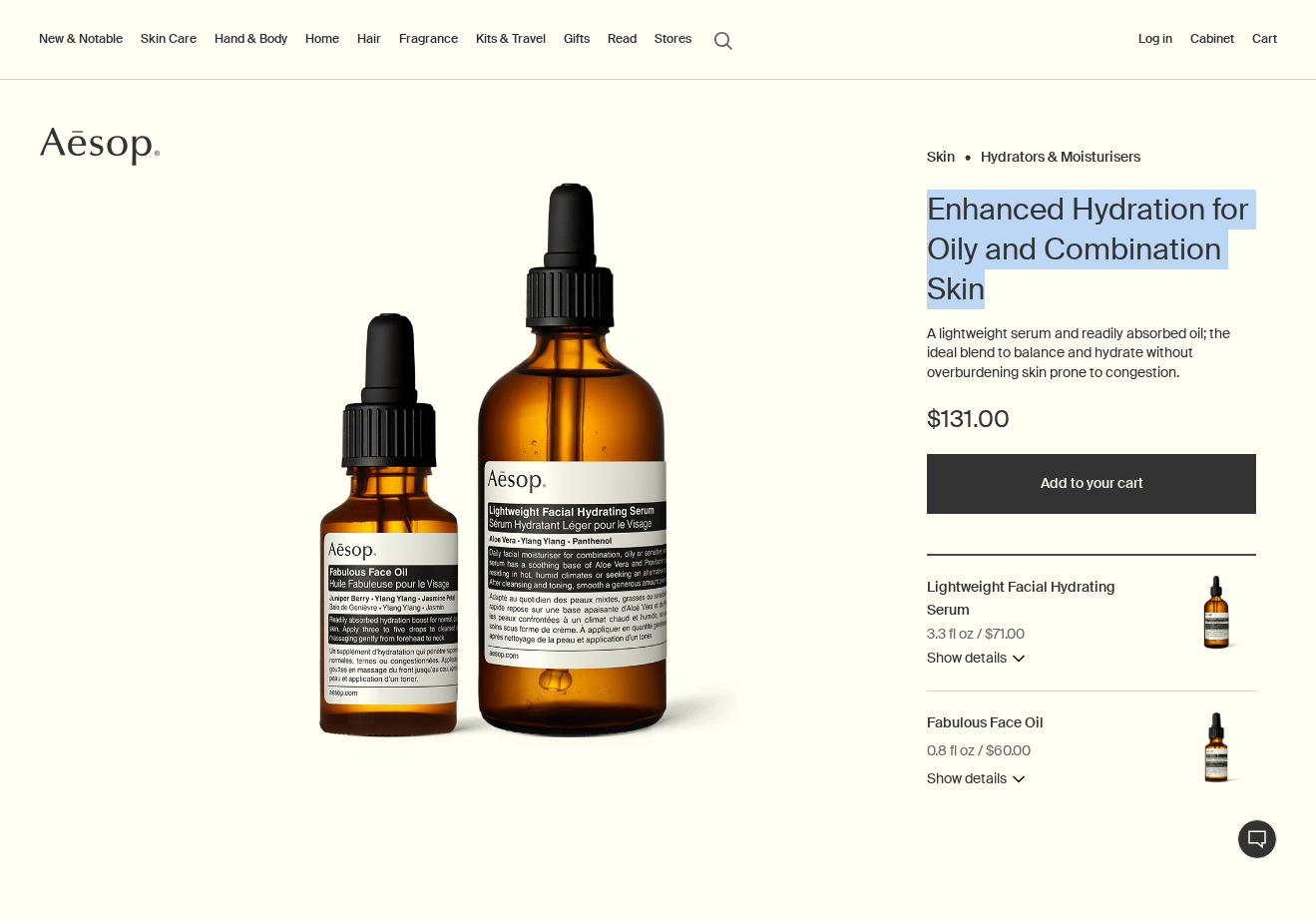 drag, startPoint x: 921, startPoint y: 209, endPoint x: 1056, endPoint y: 281, distance: 153 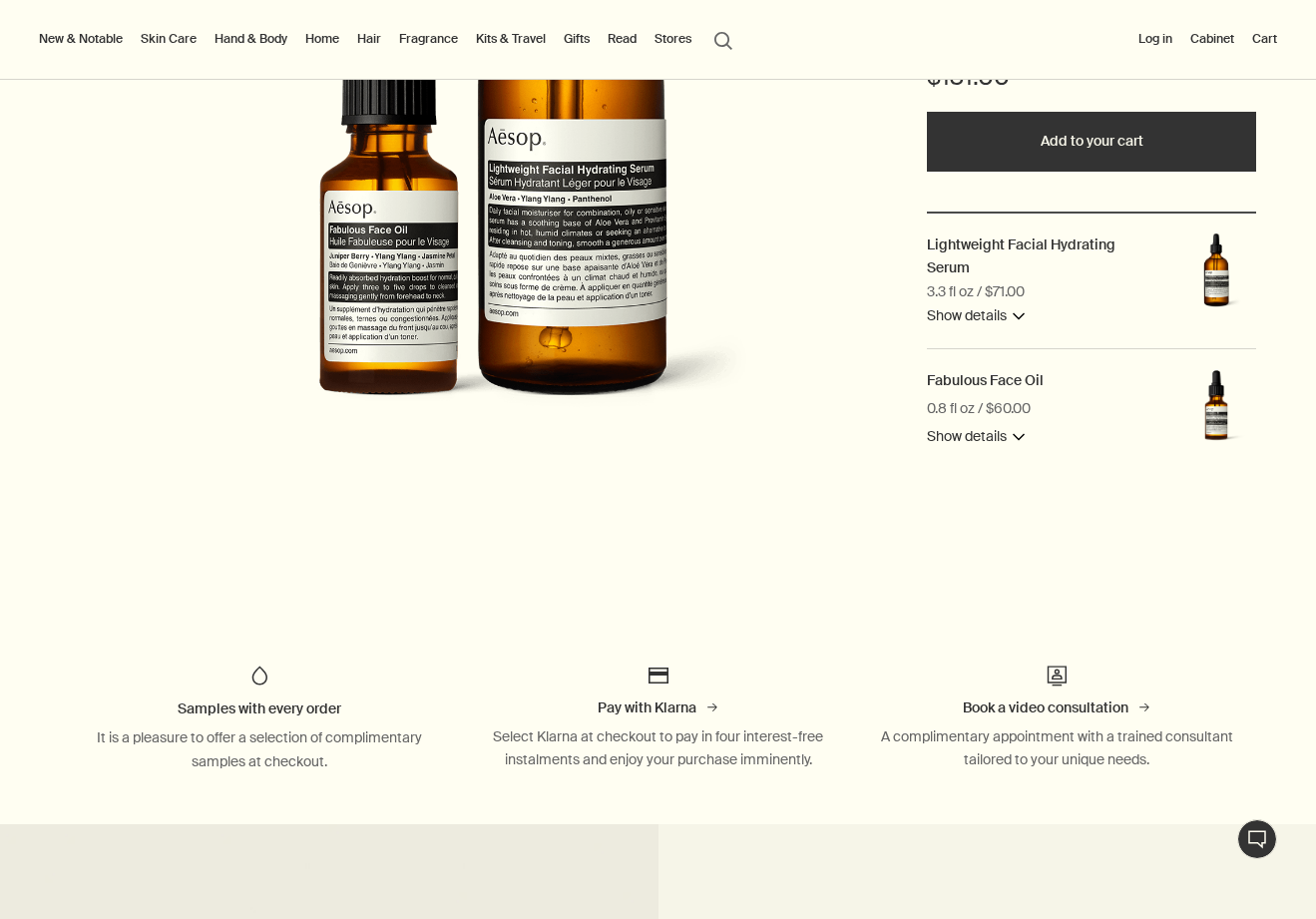 scroll, scrollTop: 200, scrollLeft: 0, axis: vertical 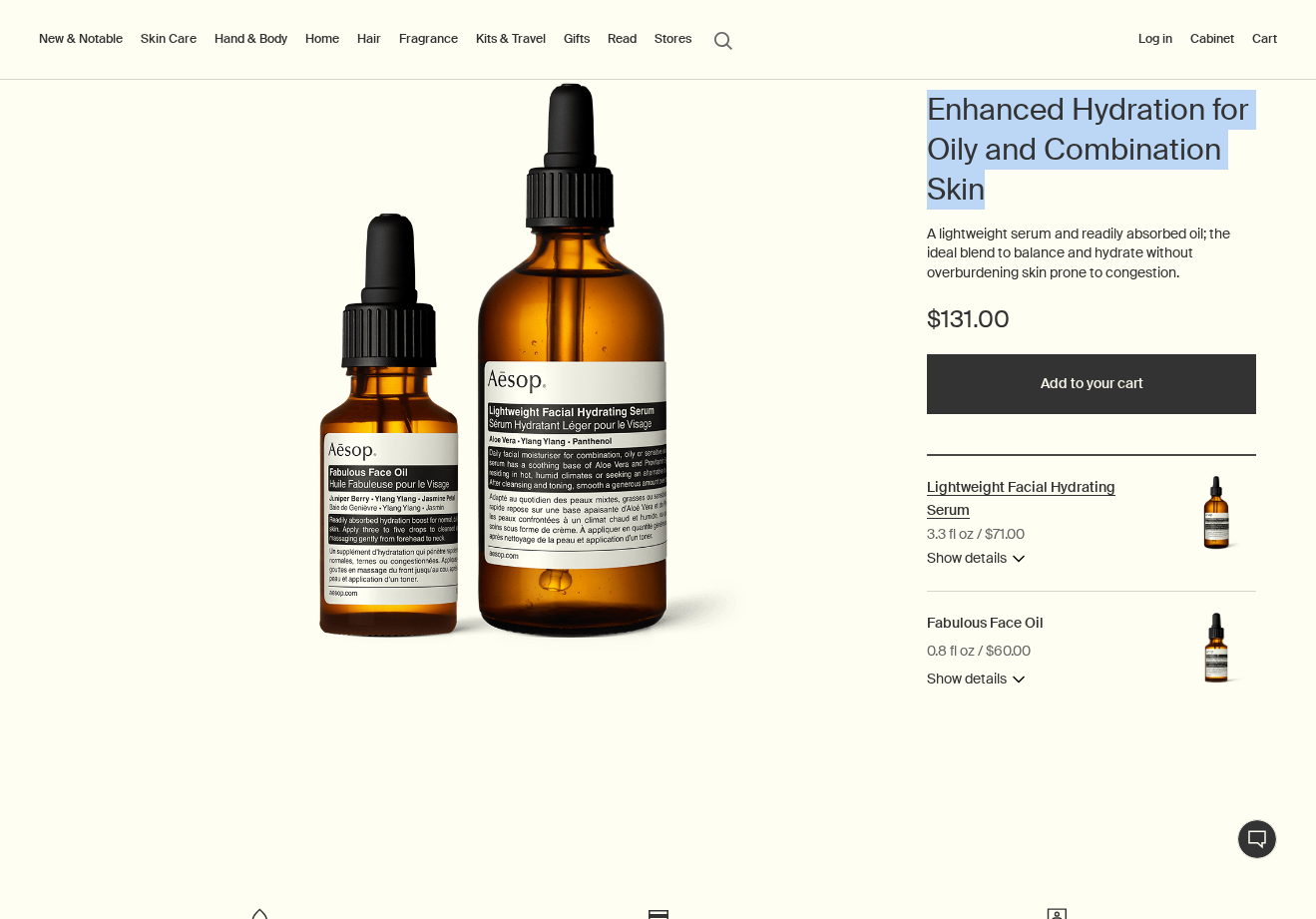 click on "Lightweight Facial Hydrating Serum" at bounding box center [1044, 500] 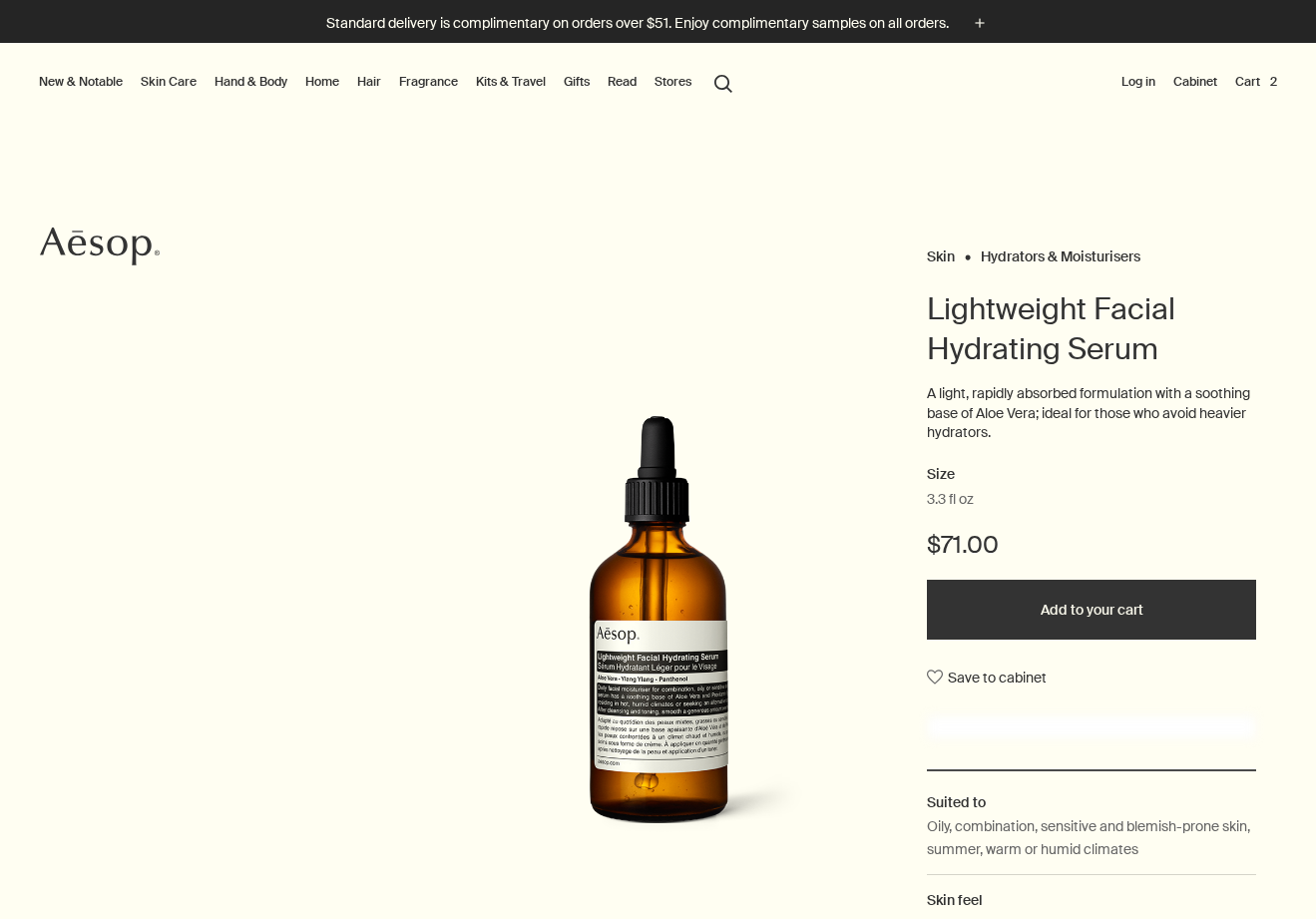scroll, scrollTop: 0, scrollLeft: 0, axis: both 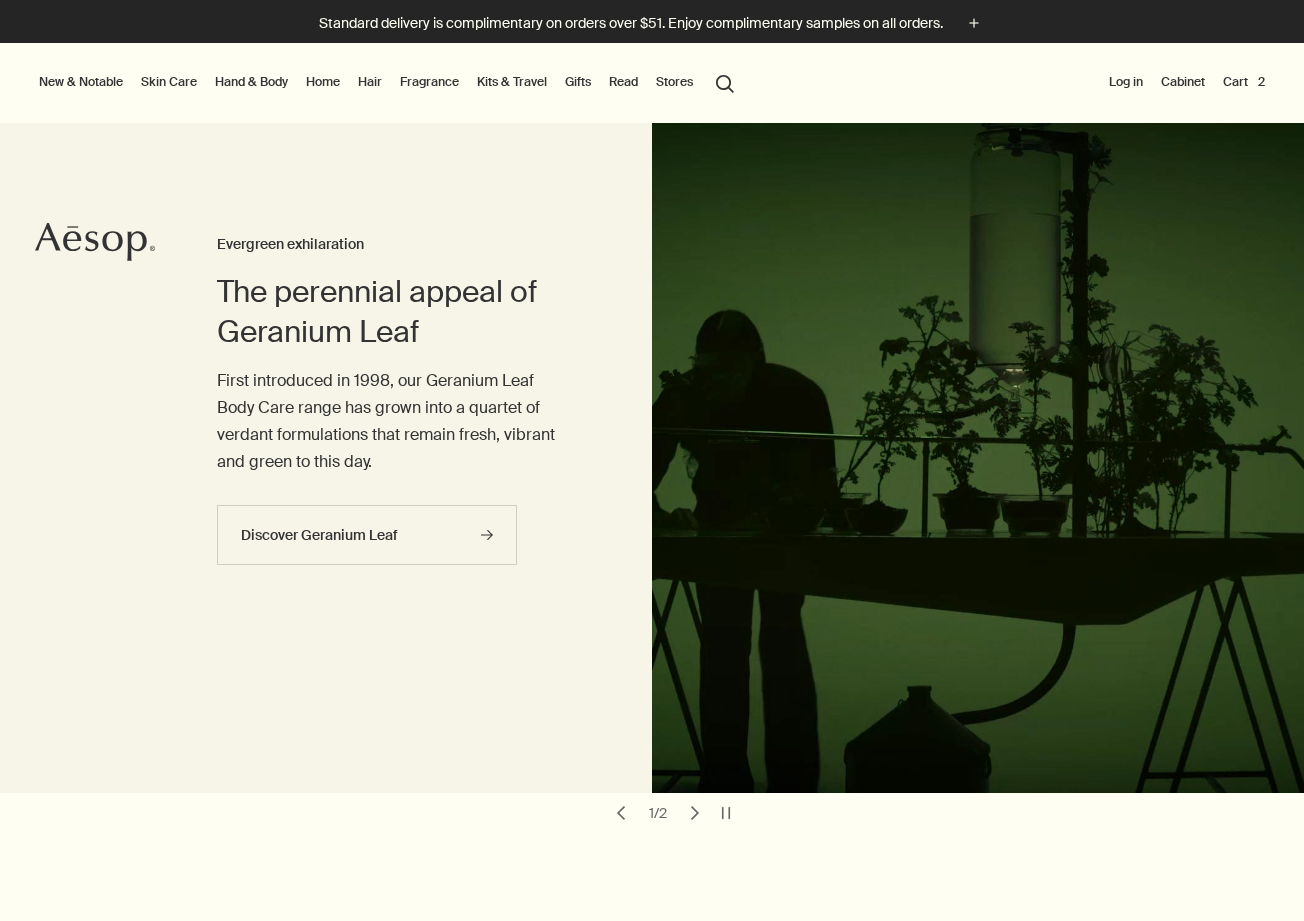 click on "search Search" at bounding box center (725, 82) 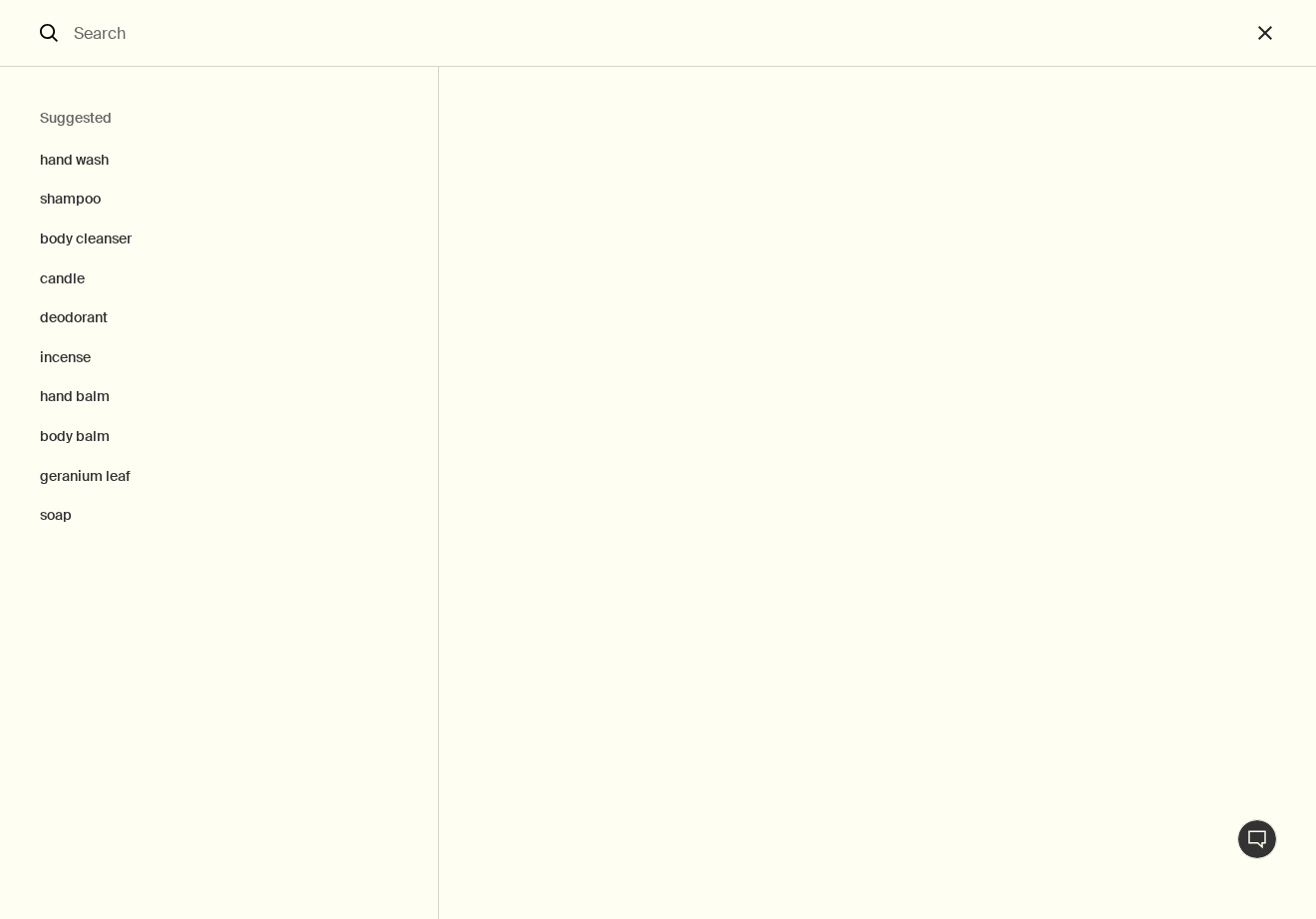 click at bounding box center [658, 33] 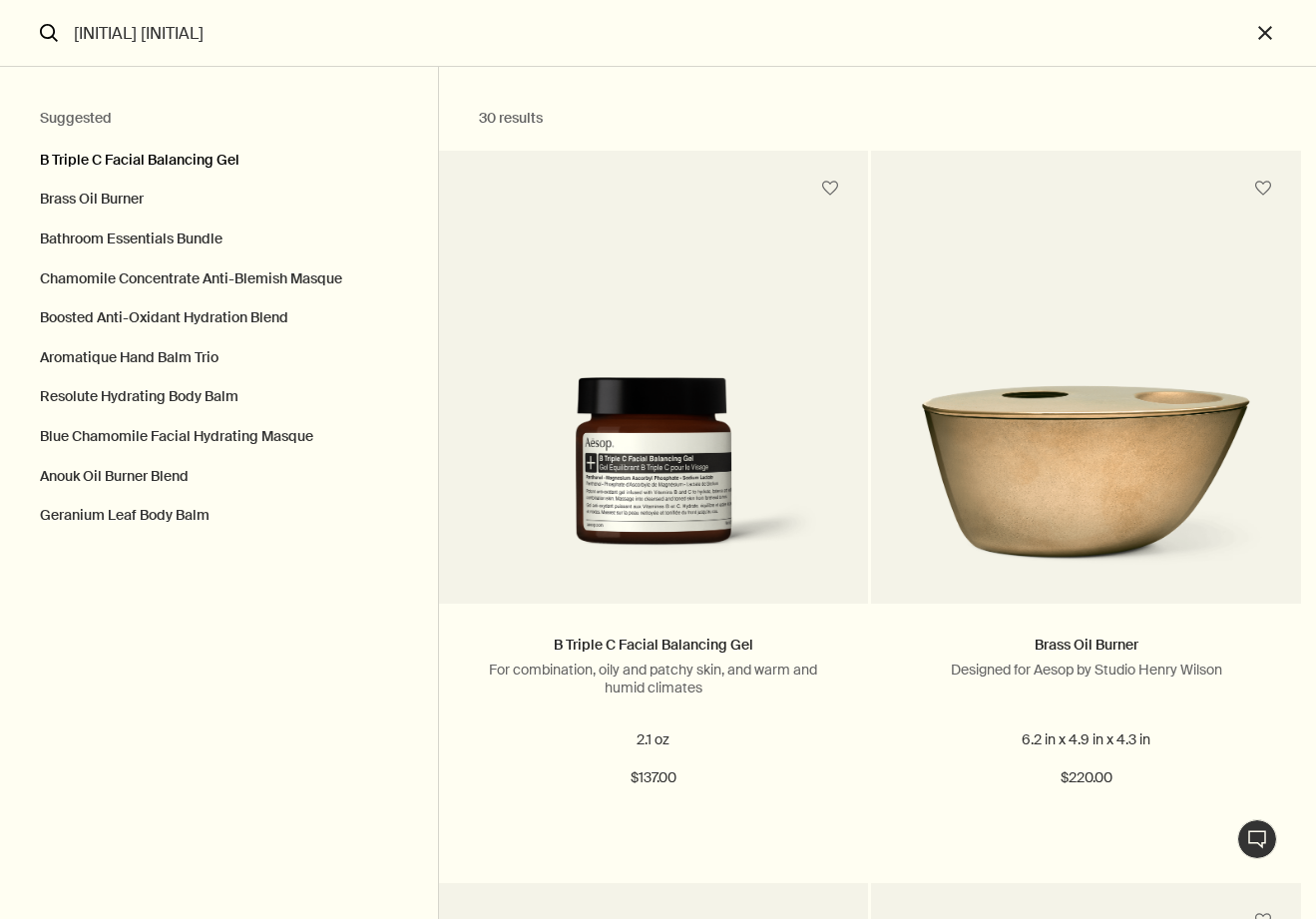 click on "B Triple C Facial Balancing Gel" at bounding box center (219, 156) 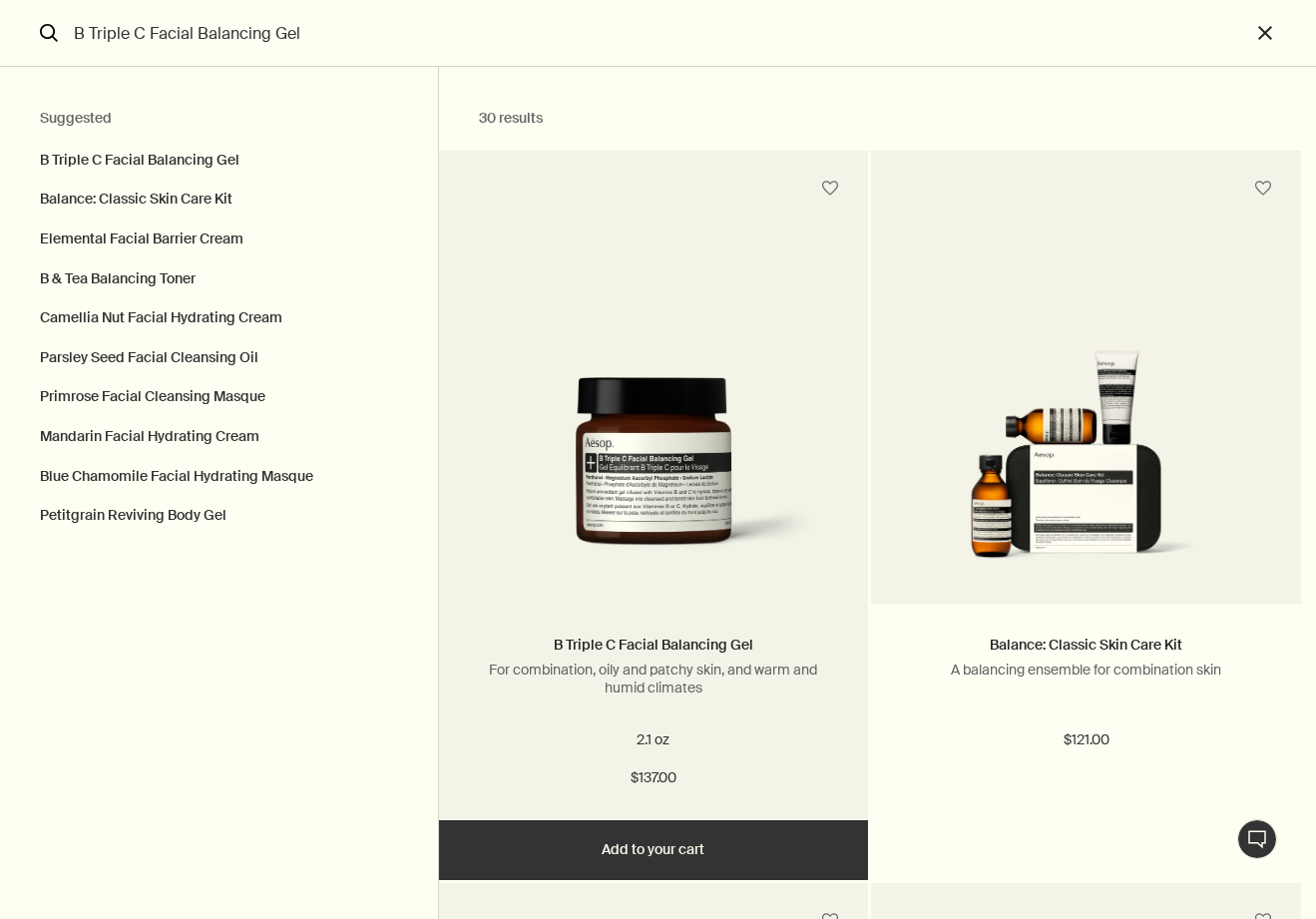 click at bounding box center (654, 475) 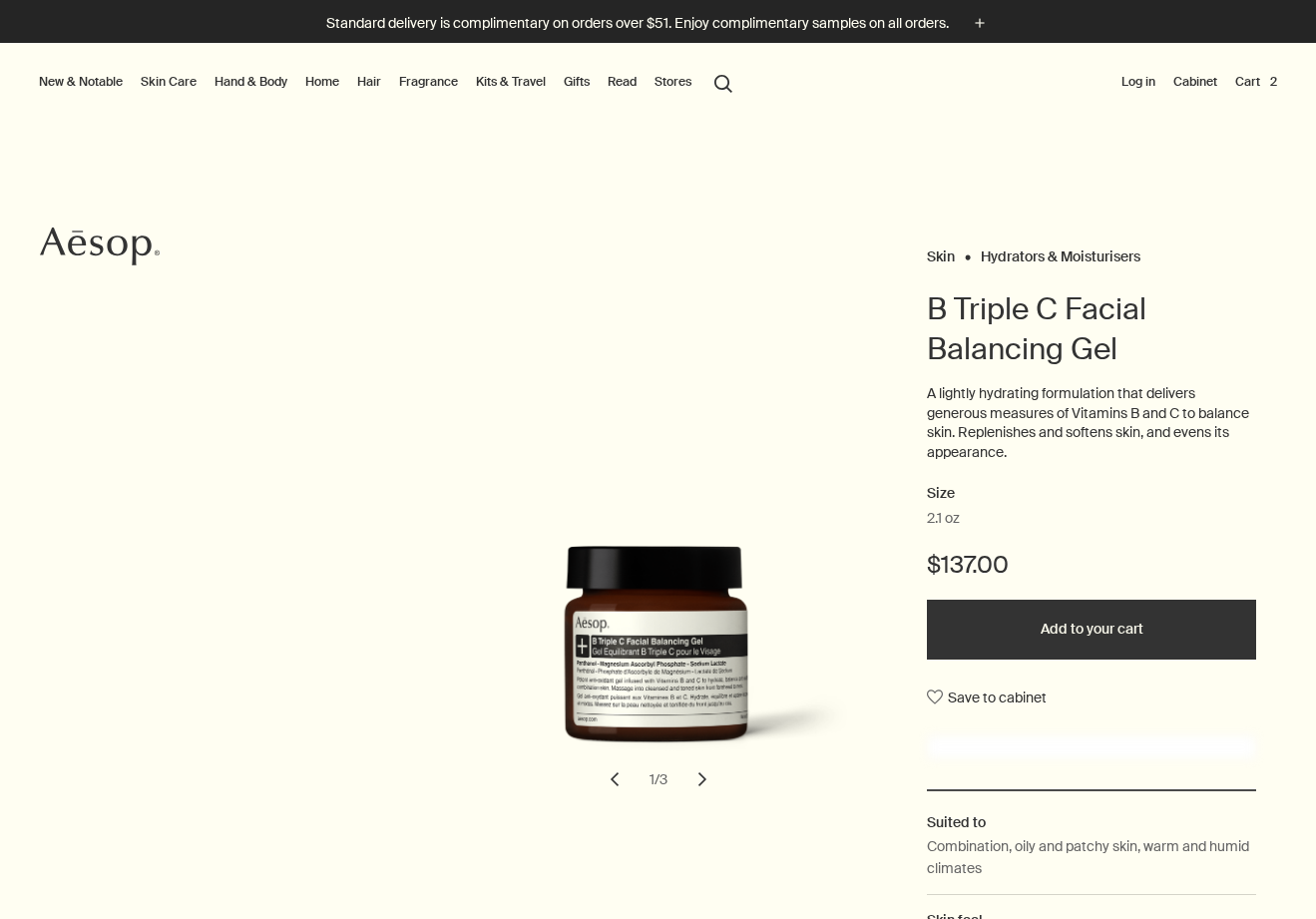 scroll, scrollTop: 0, scrollLeft: 0, axis: both 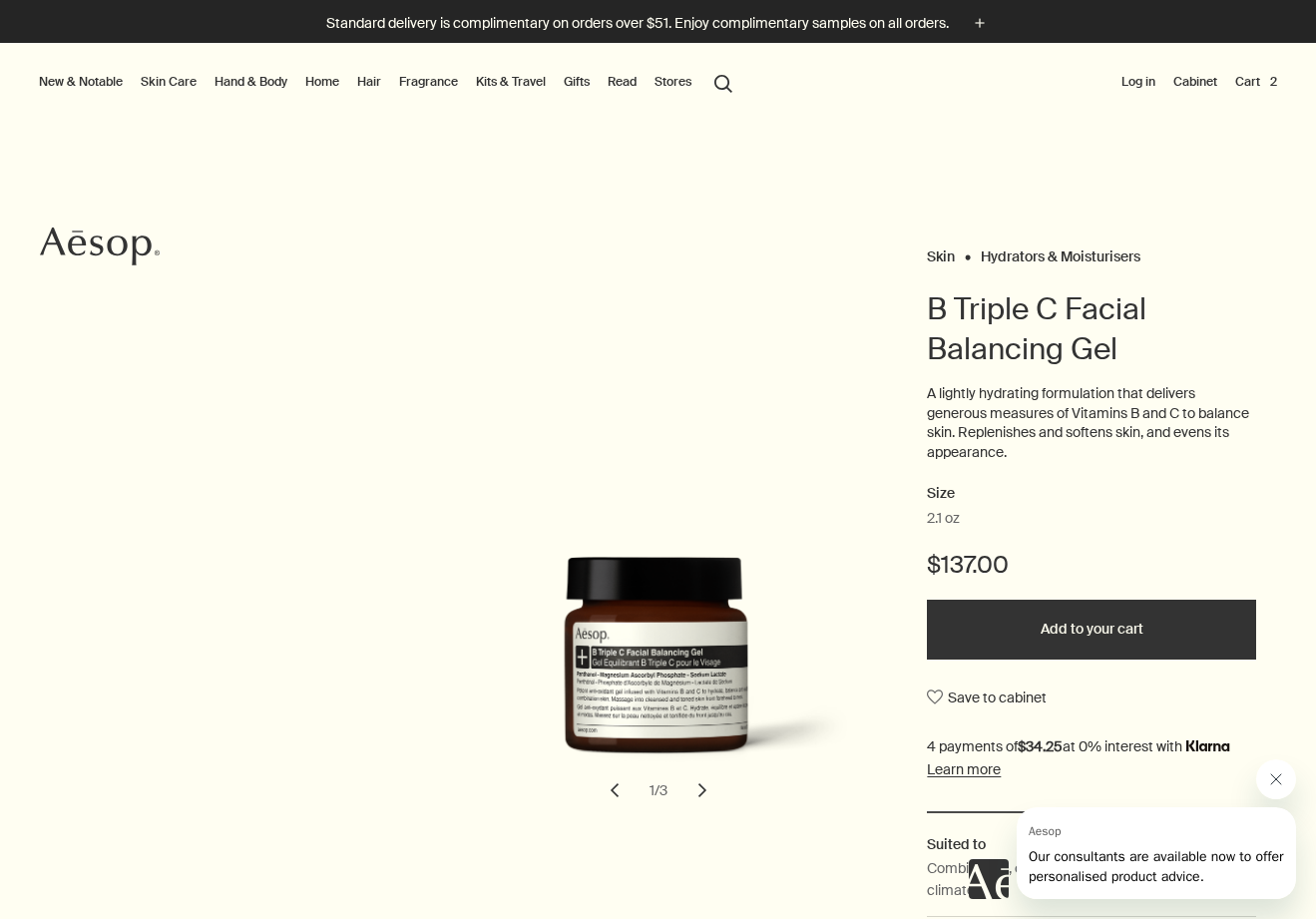 click on "Skin Care" at bounding box center [169, 82] 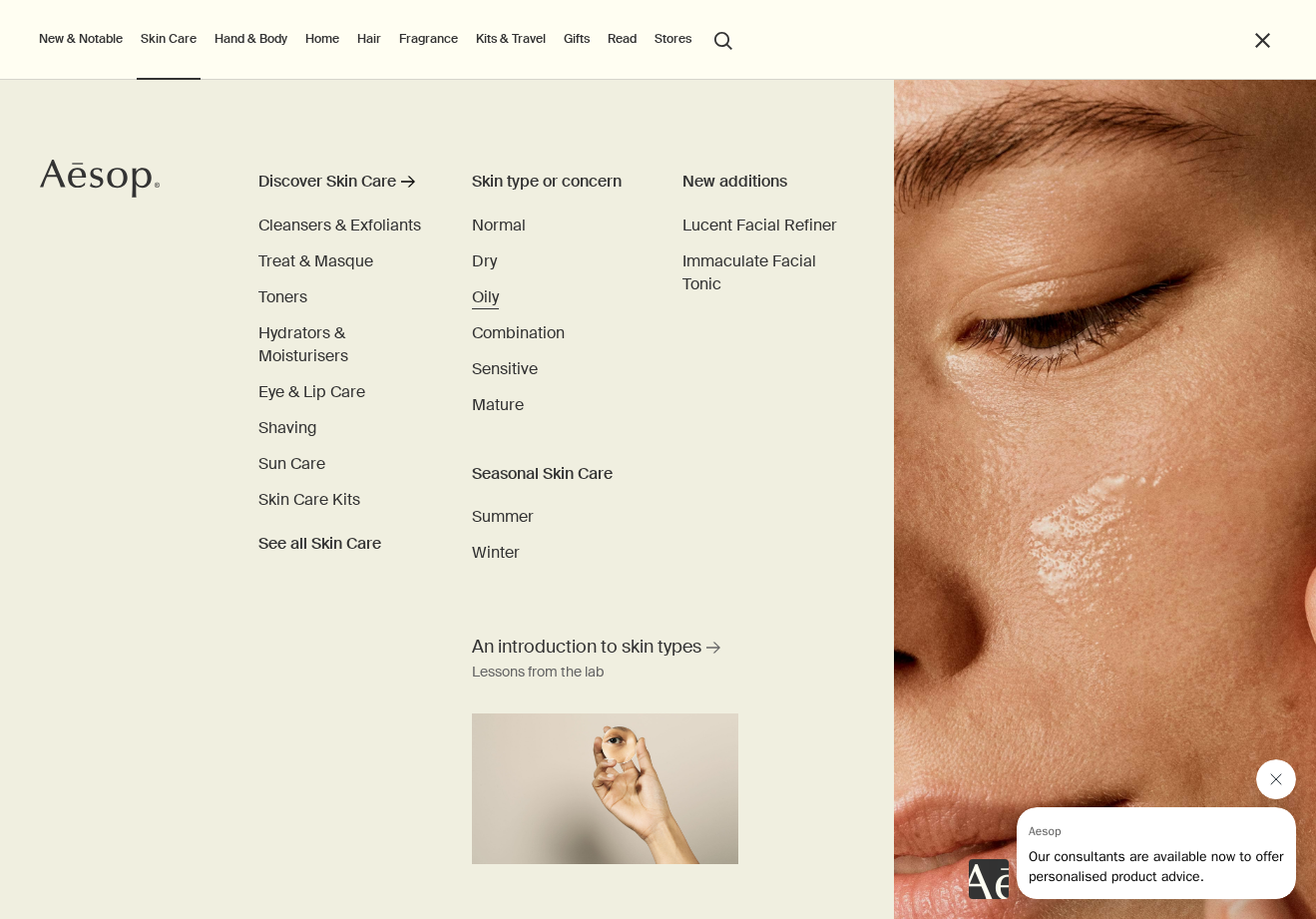 click on "Oily" at bounding box center [485, 296] 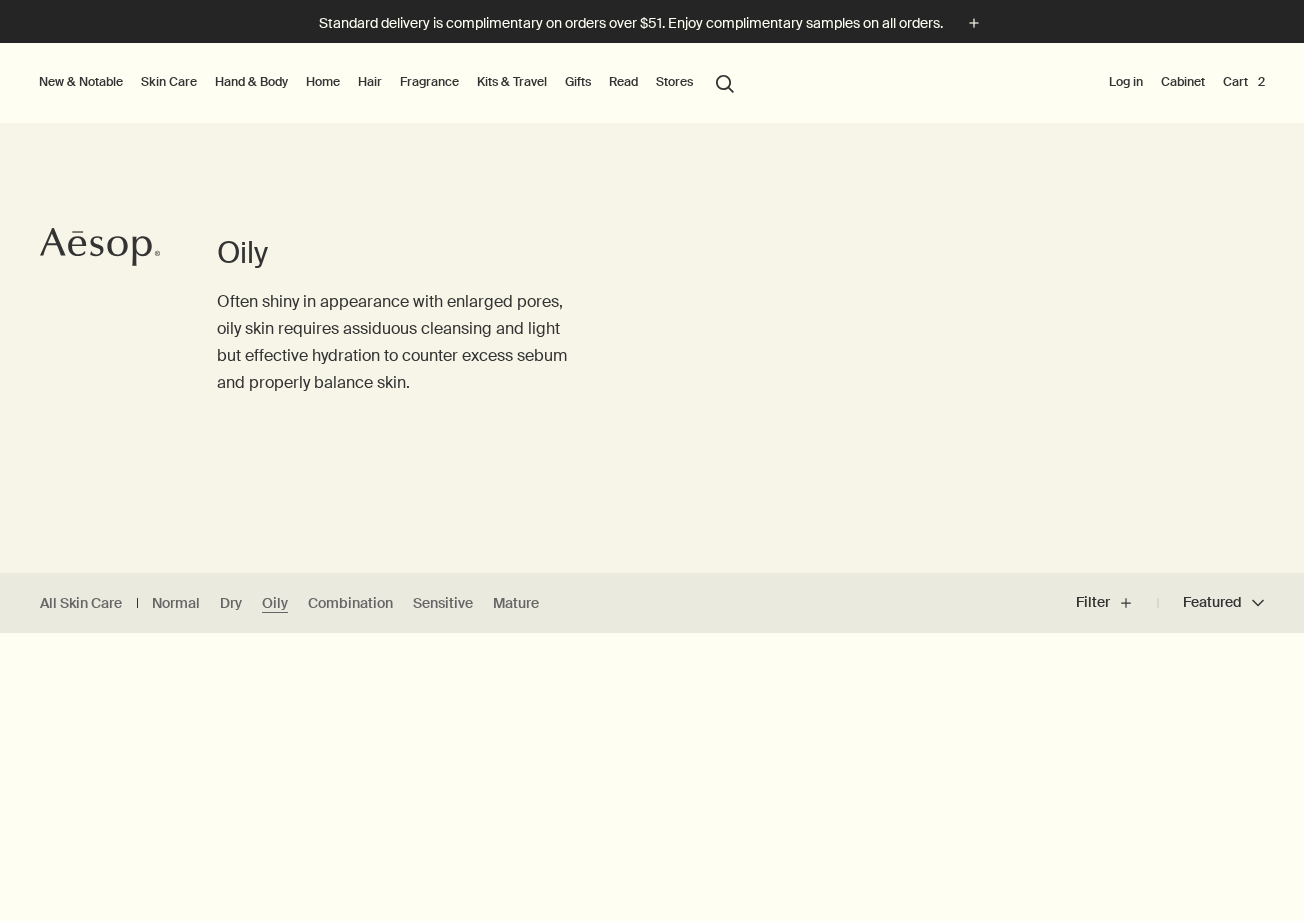 scroll, scrollTop: 0, scrollLeft: 0, axis: both 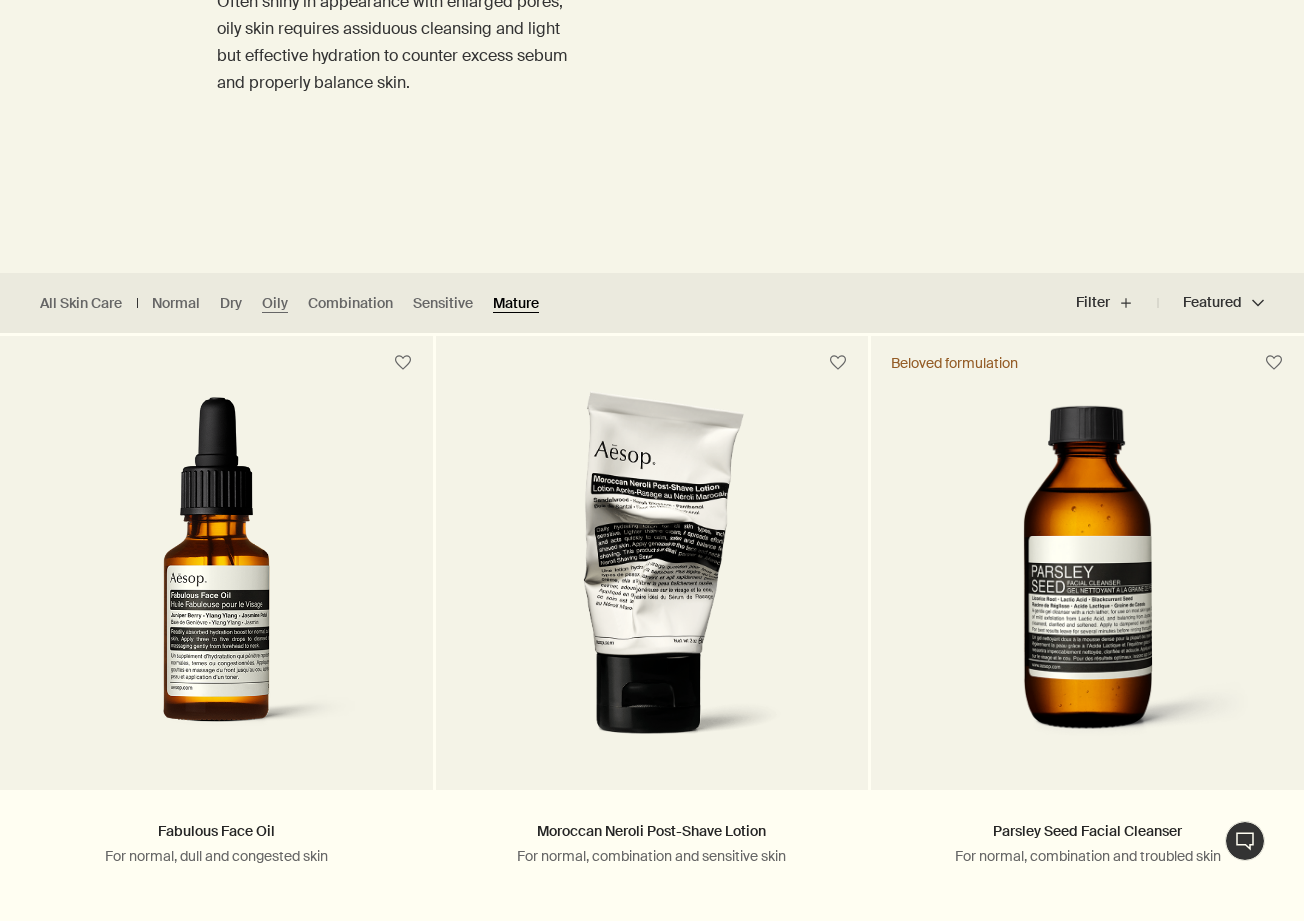 click on "Mature" at bounding box center (516, 303) 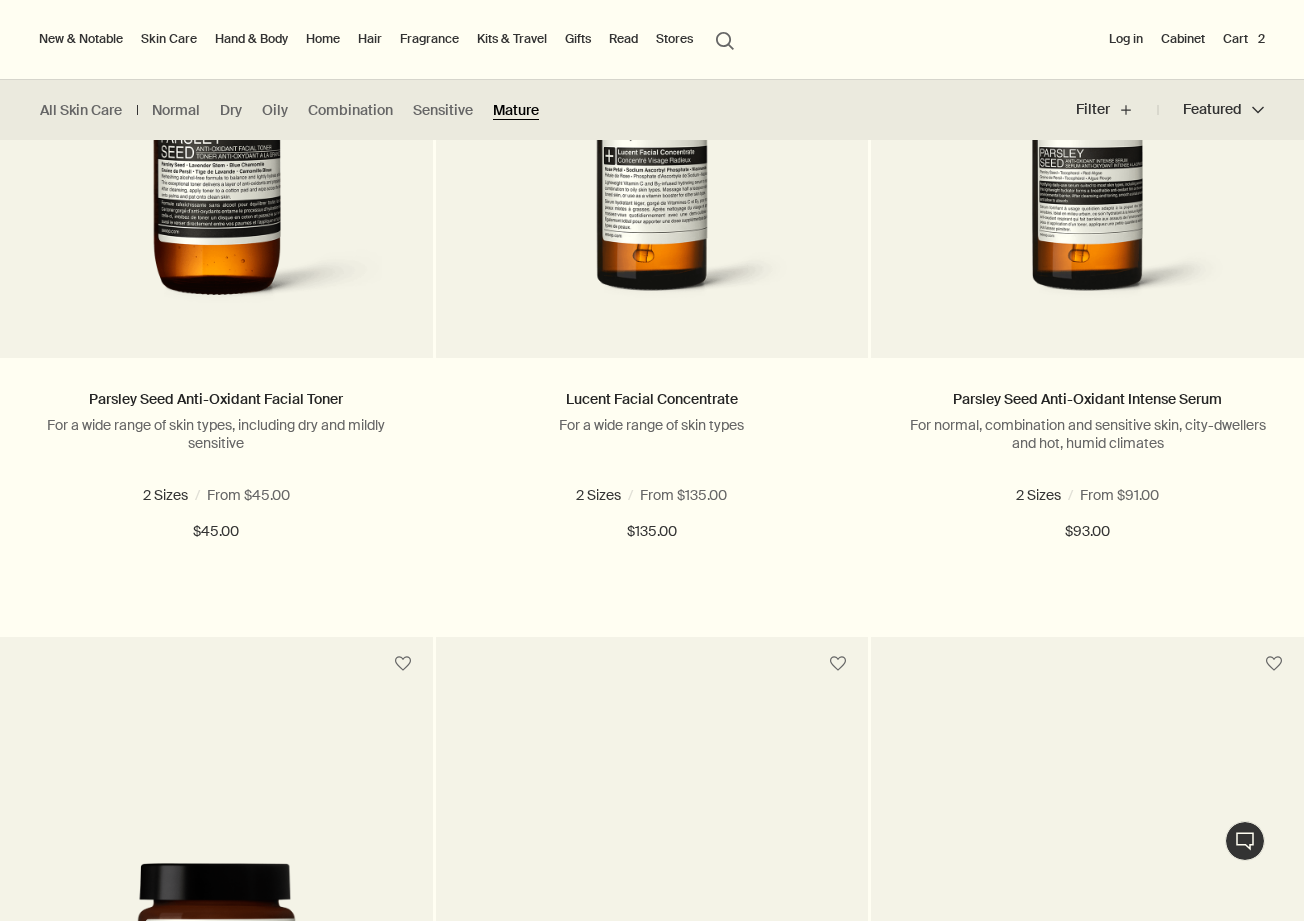 scroll, scrollTop: 1700, scrollLeft: 0, axis: vertical 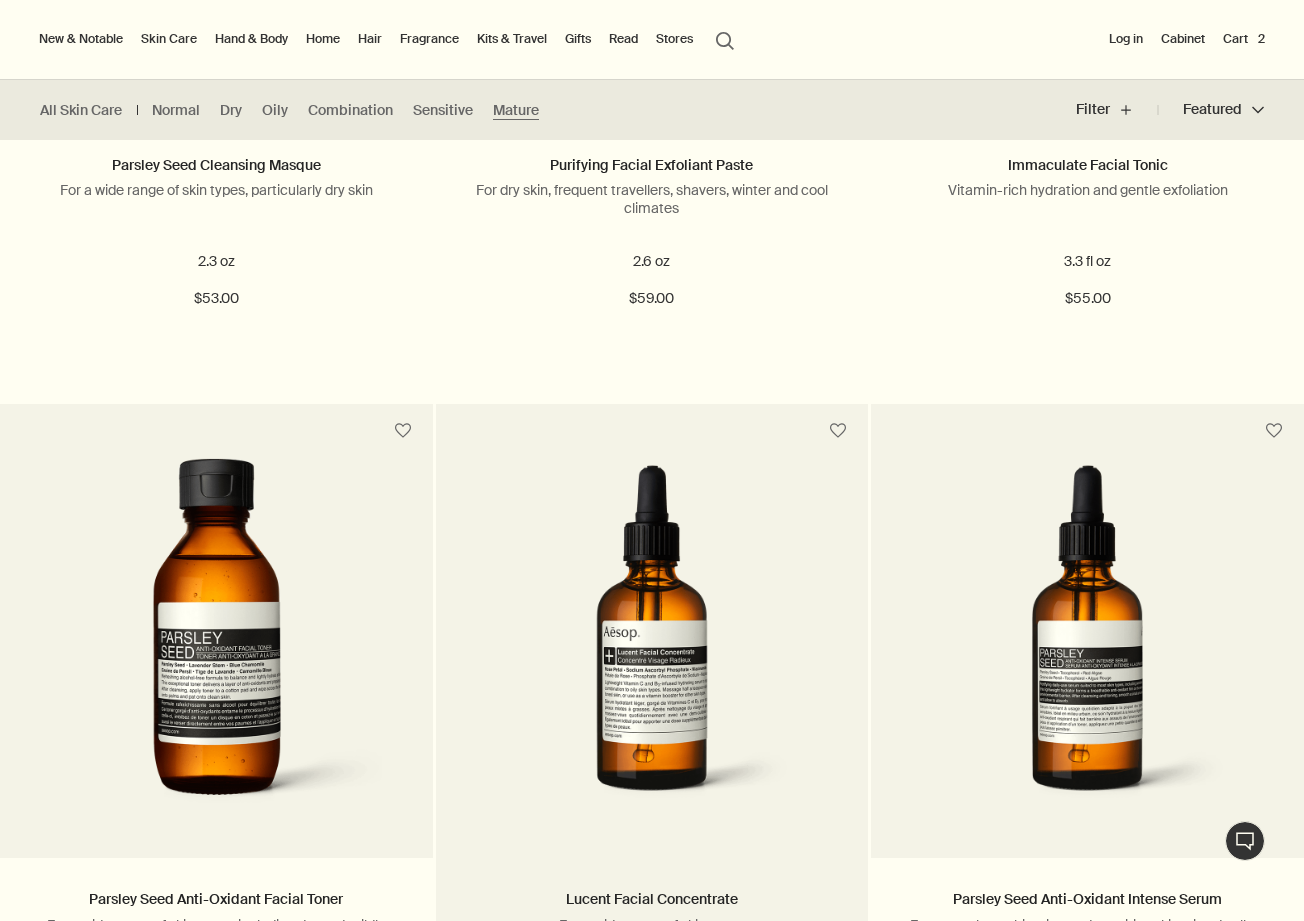 click at bounding box center [652, 647] 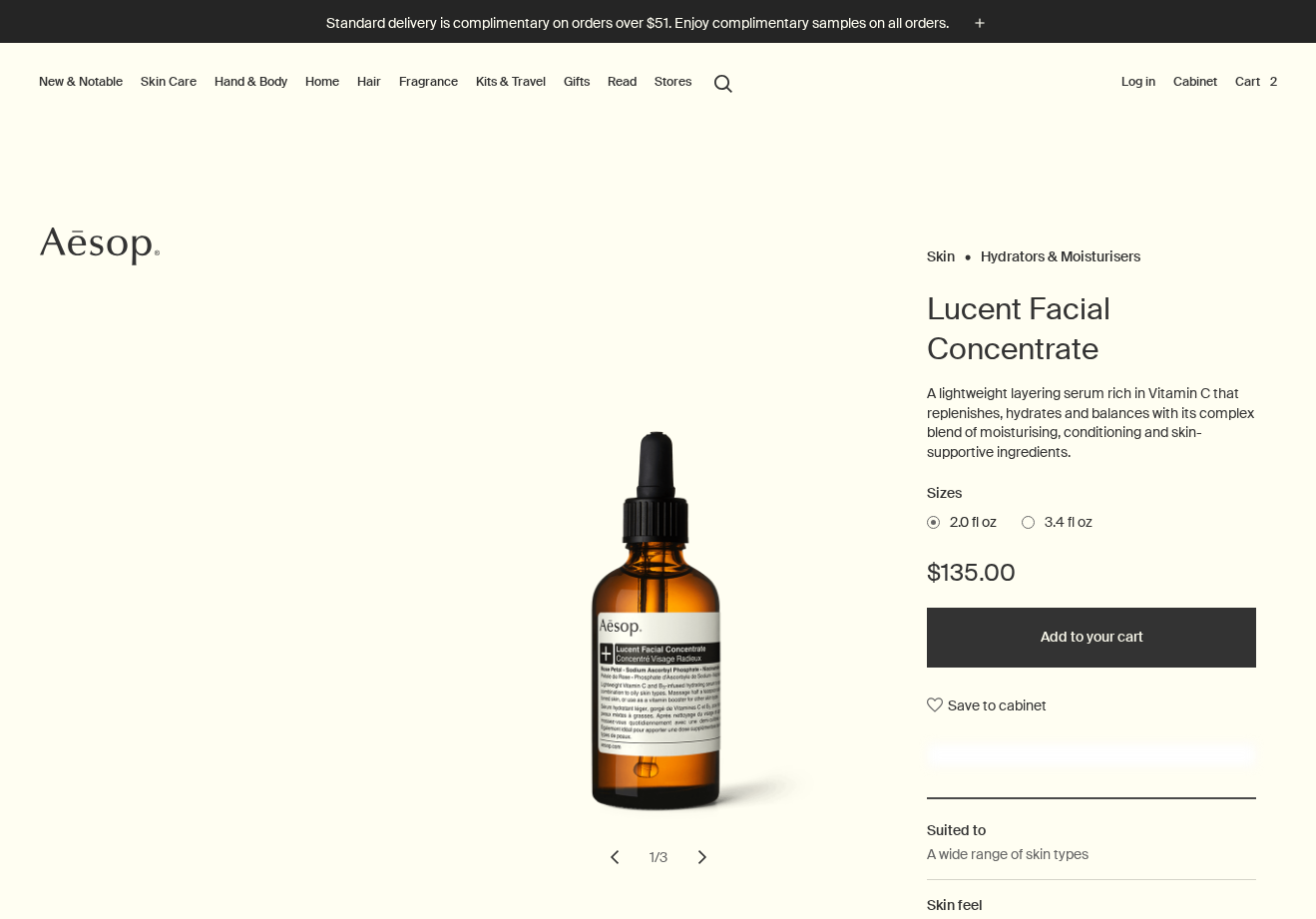scroll, scrollTop: 0, scrollLeft: 0, axis: both 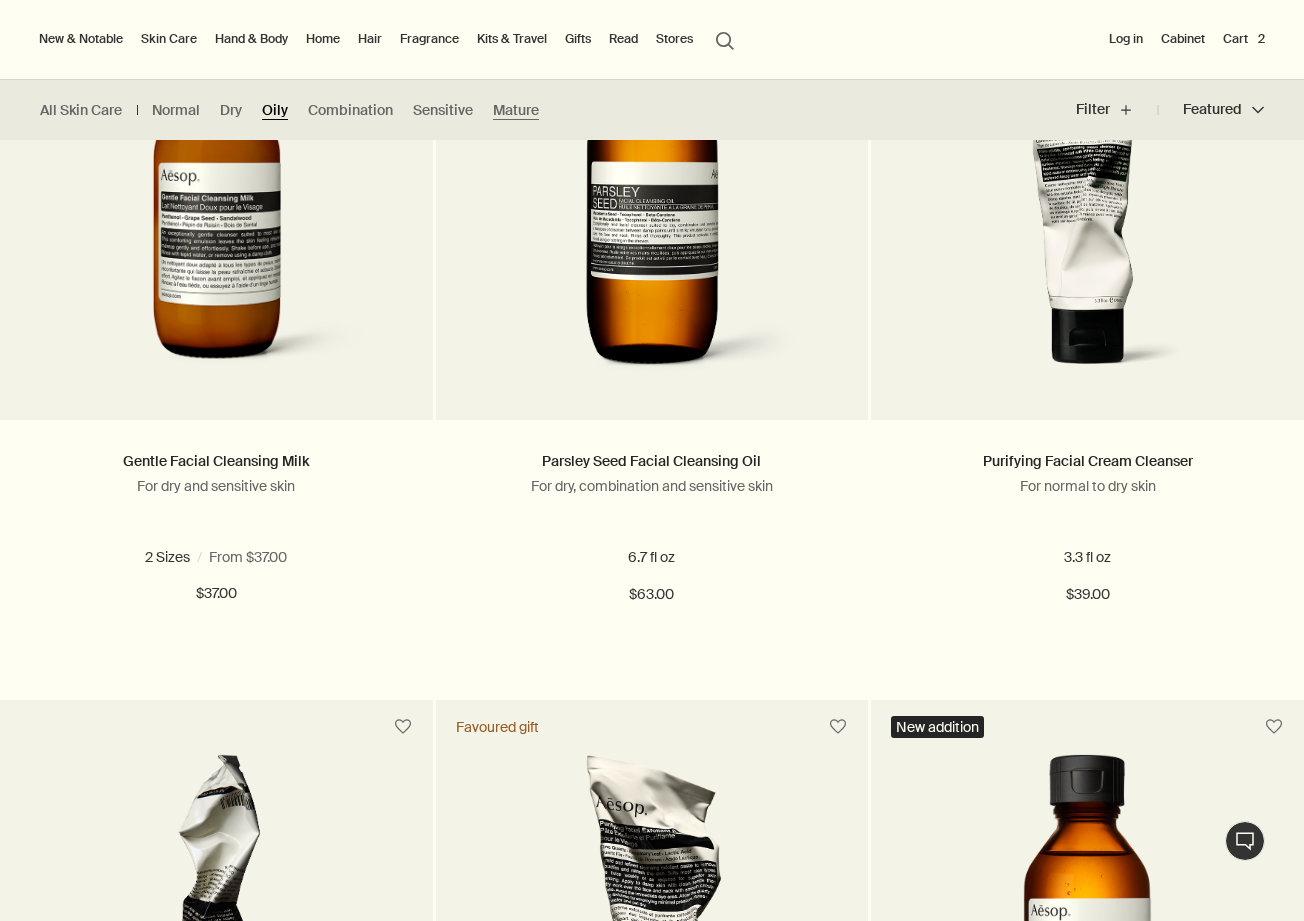 click on "Oily" at bounding box center [275, 110] 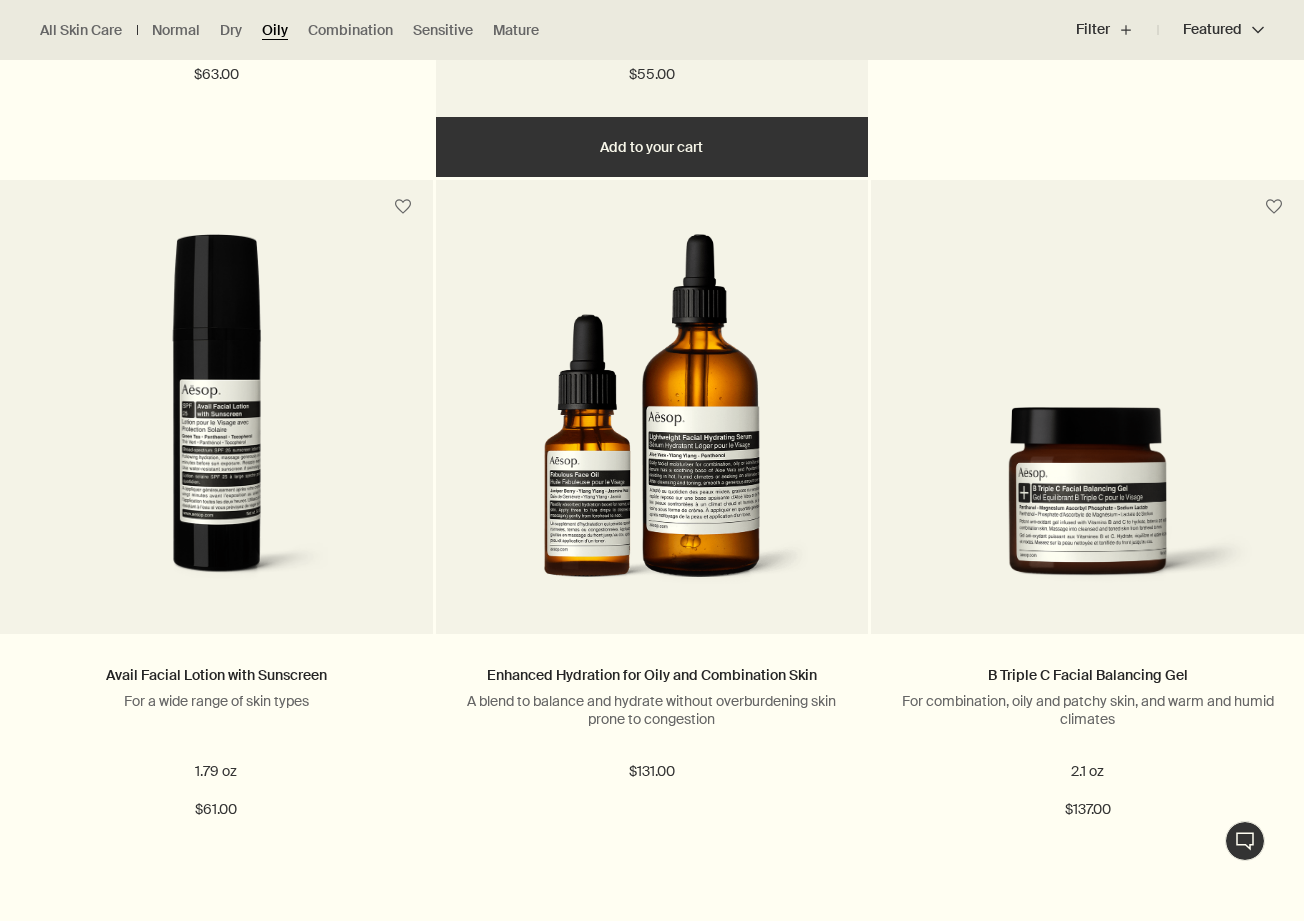 scroll, scrollTop: 2100, scrollLeft: 0, axis: vertical 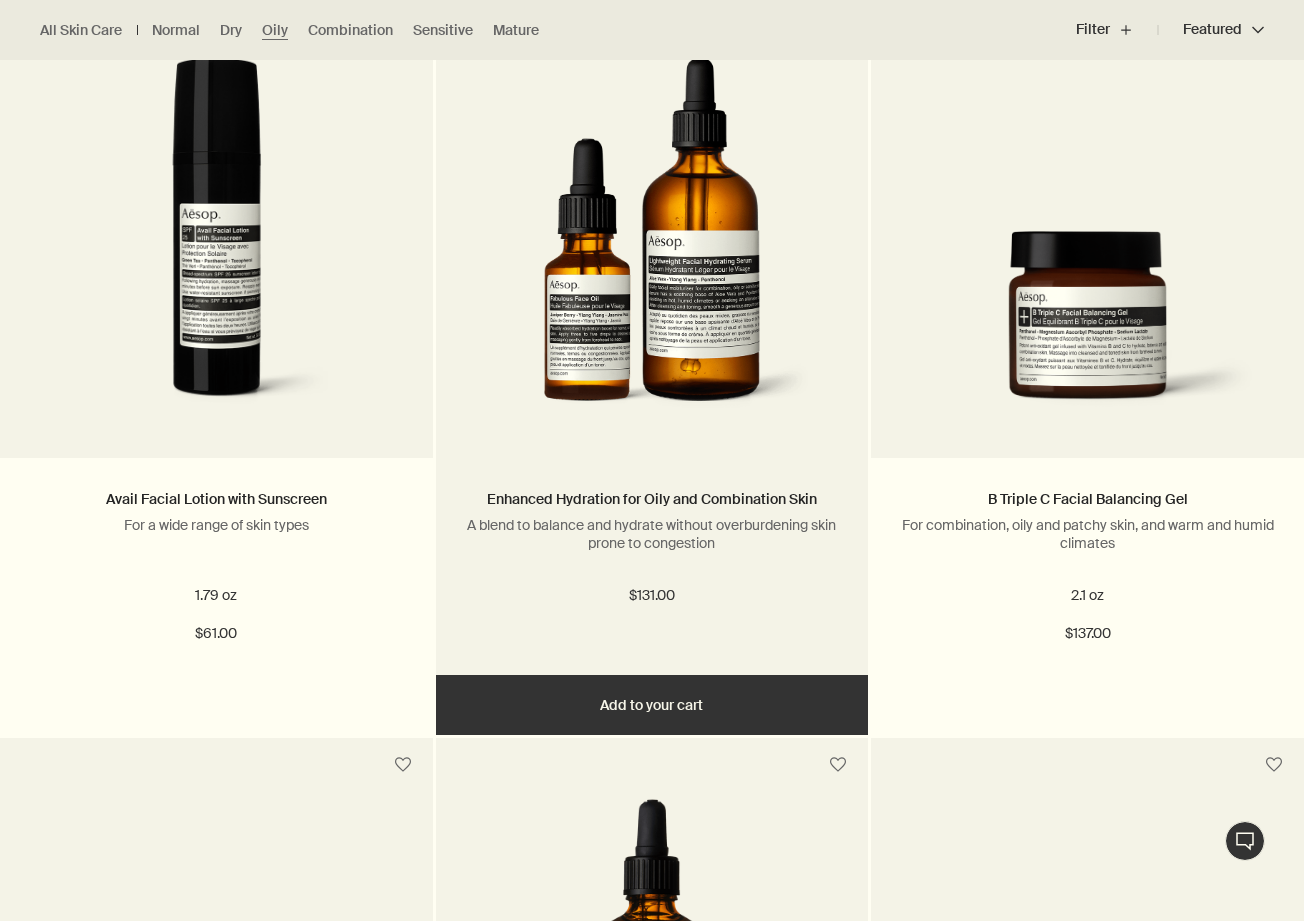 click at bounding box center (651, 243) 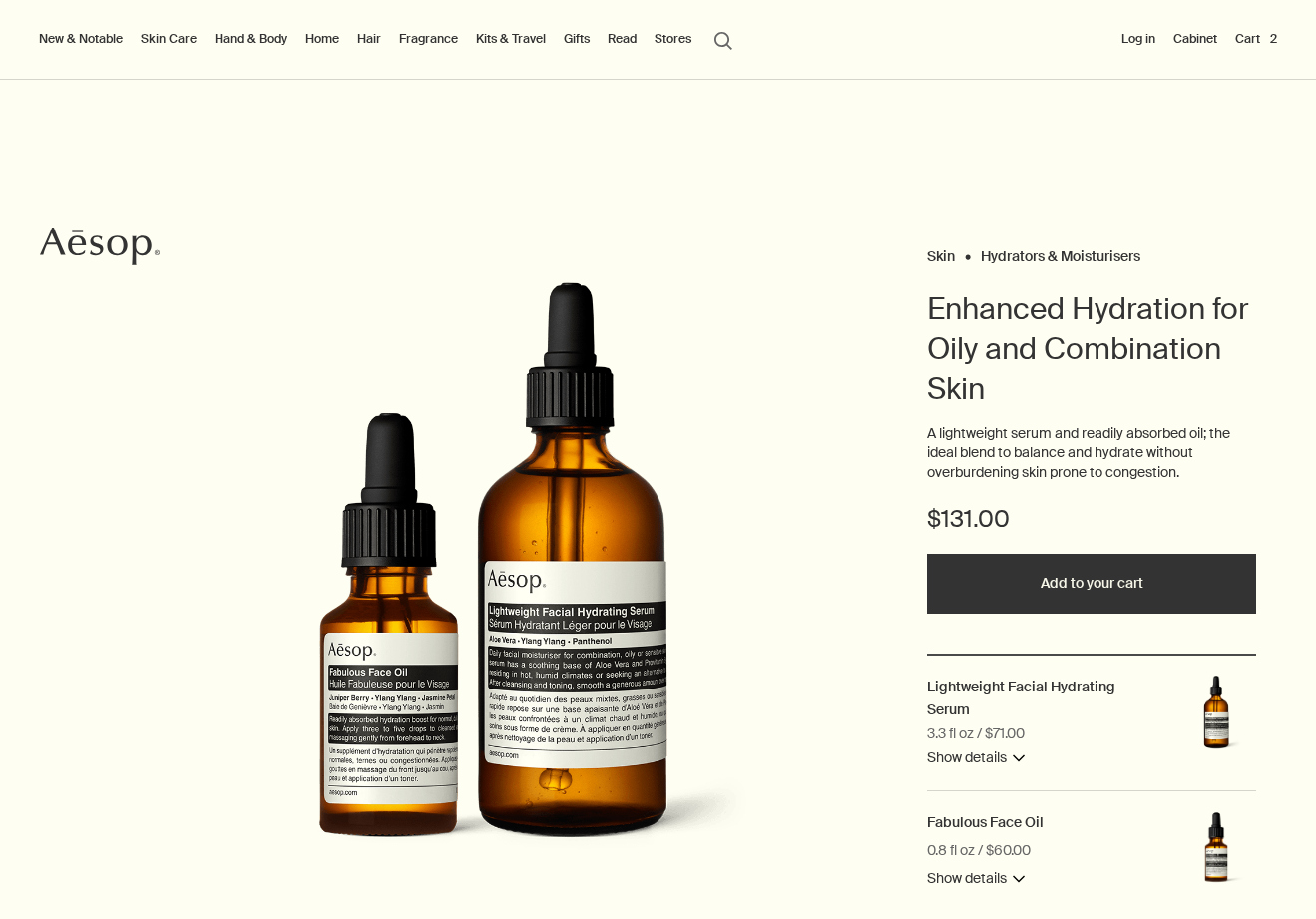 scroll, scrollTop: 0, scrollLeft: 0, axis: both 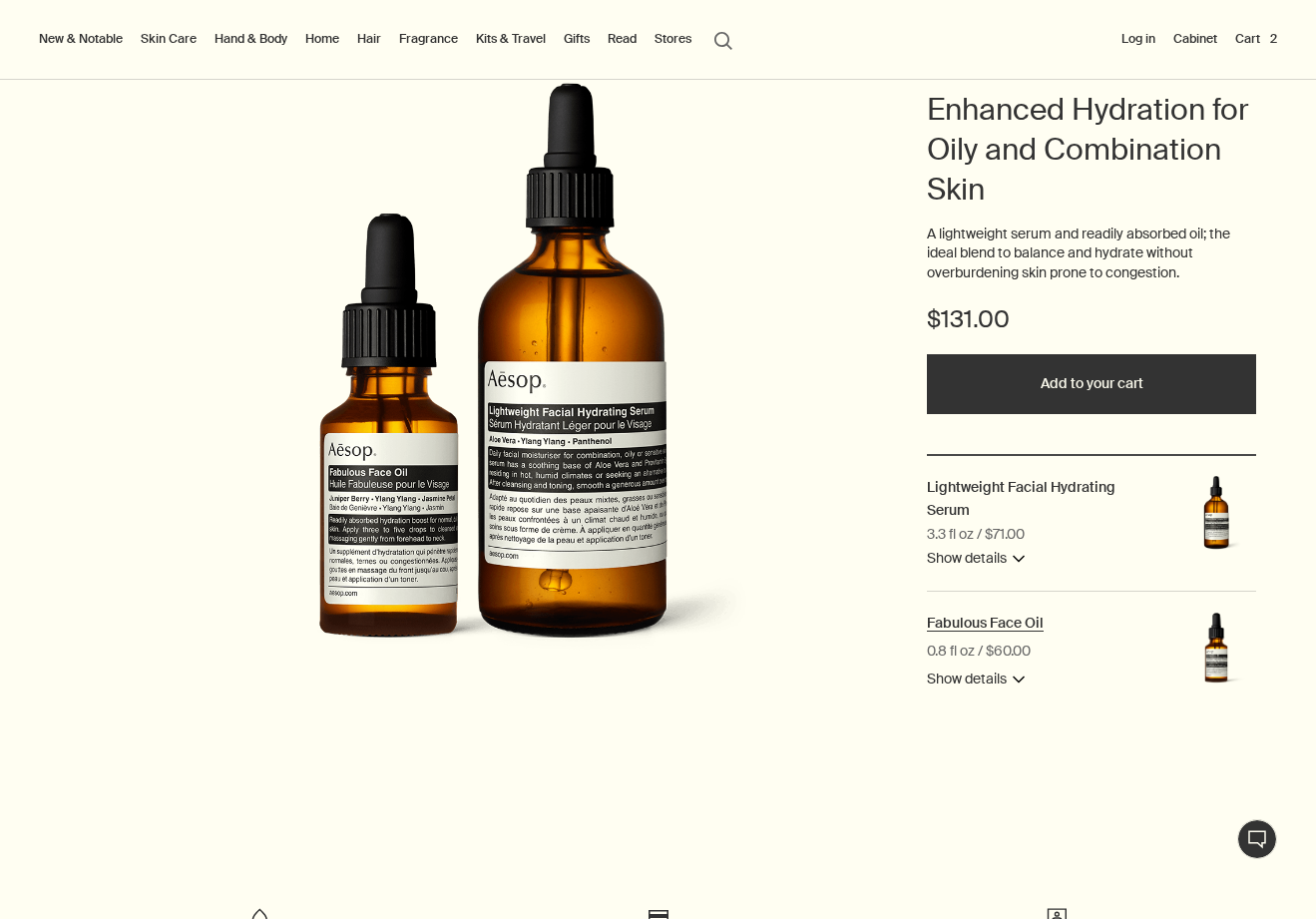 click on "Fabulous Face Oil" at bounding box center [985, 623] 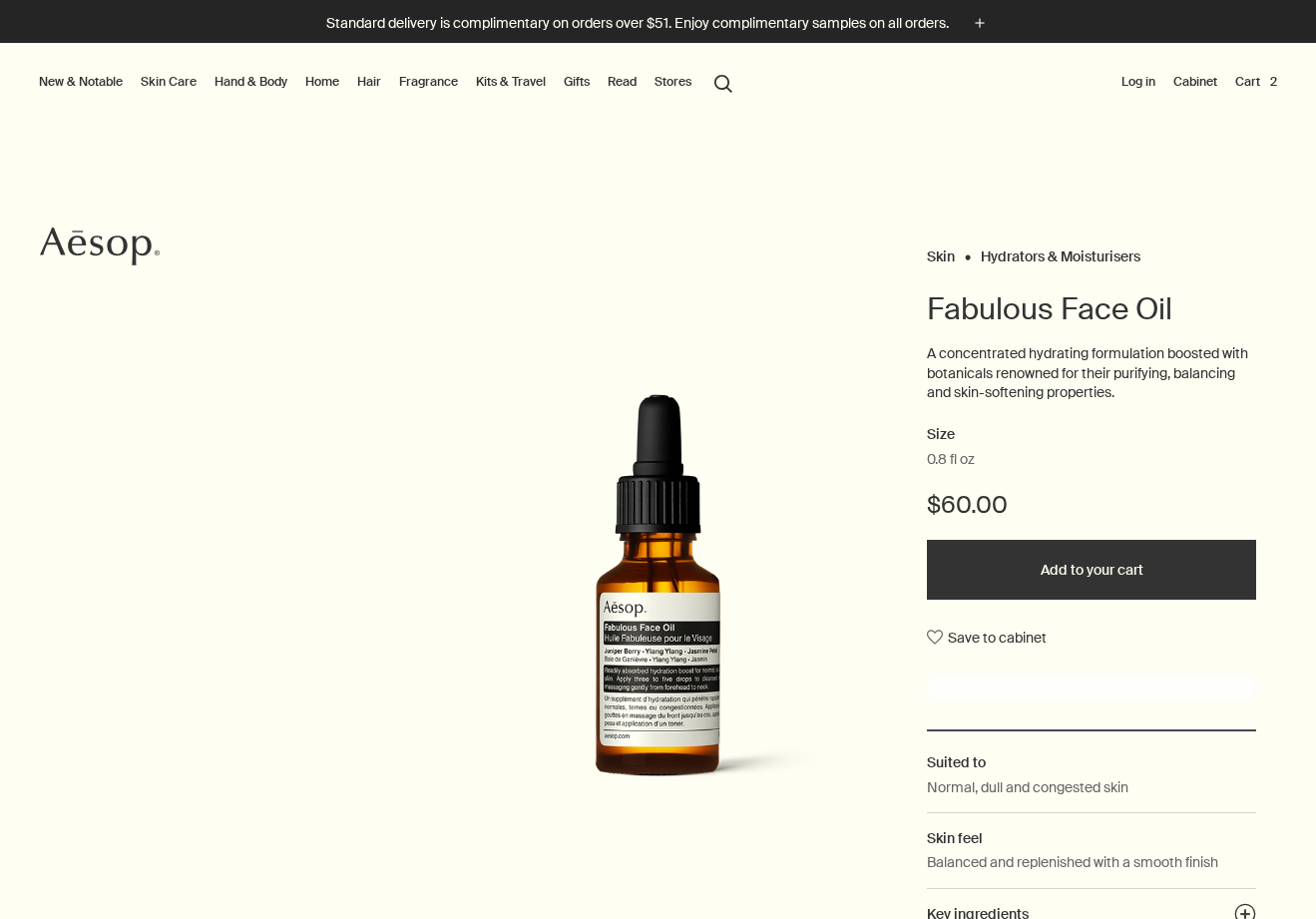 scroll, scrollTop: 0, scrollLeft: 0, axis: both 